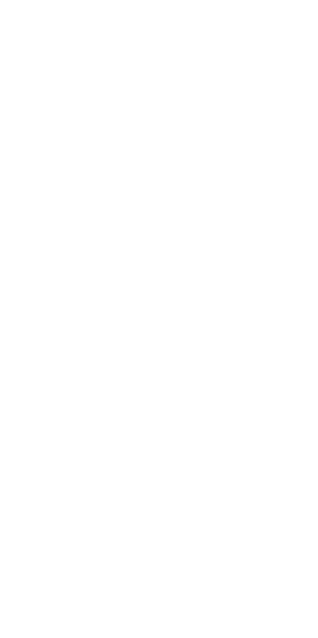 scroll, scrollTop: 0, scrollLeft: 0, axis: both 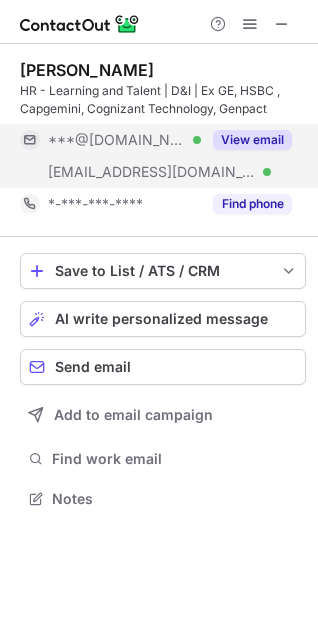 click on "View email" at bounding box center (252, 140) 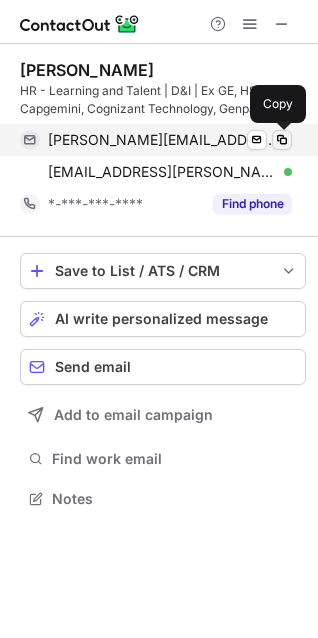click at bounding box center [282, 140] 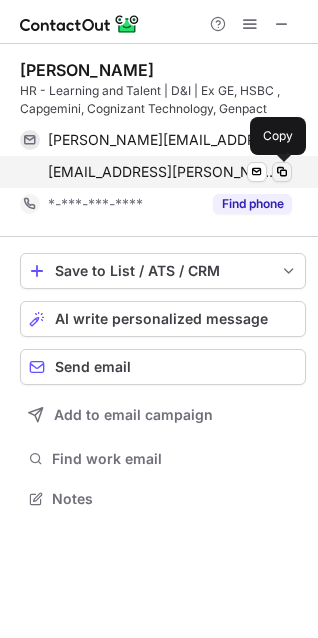 click at bounding box center (282, 172) 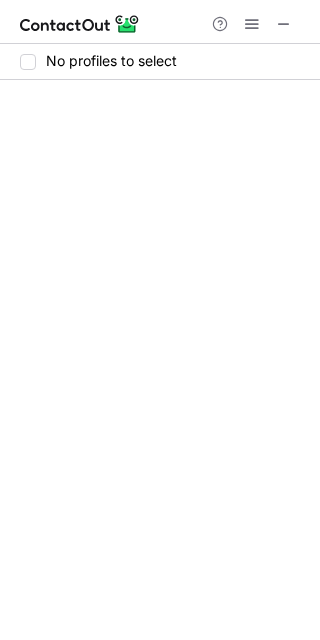 scroll, scrollTop: 0, scrollLeft: 0, axis: both 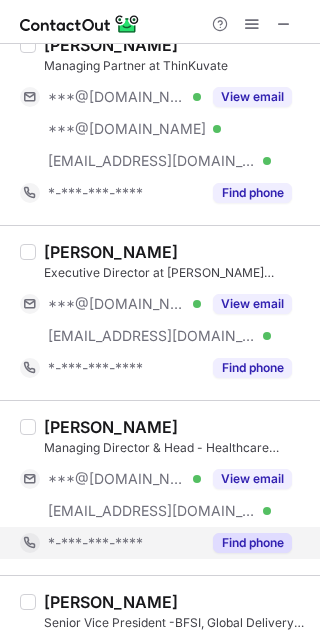 click on "Find phone" at bounding box center (252, 543) 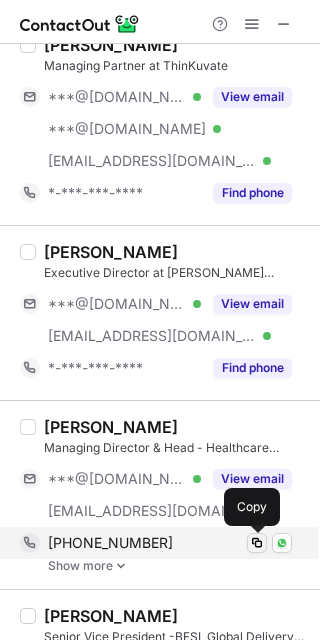 click at bounding box center [257, 543] 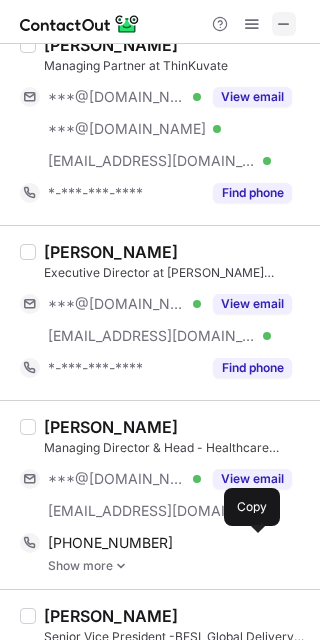 click at bounding box center [284, 24] 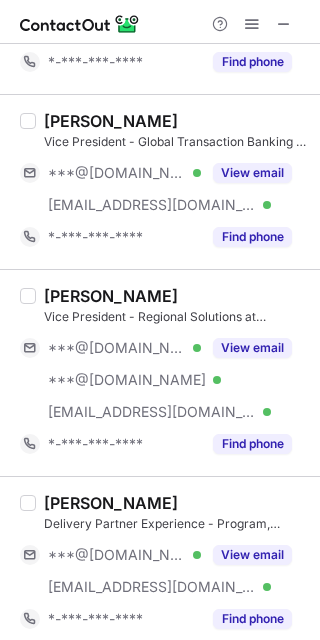 scroll, scrollTop: 3686, scrollLeft: 0, axis: vertical 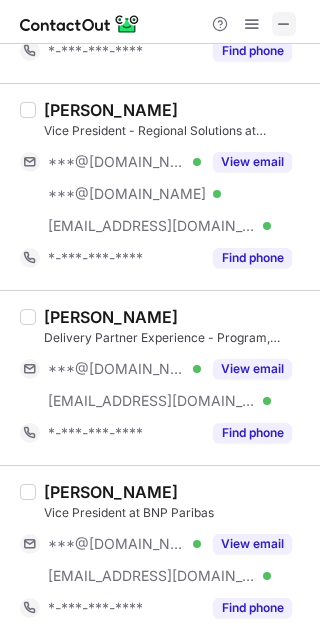 click at bounding box center [284, 24] 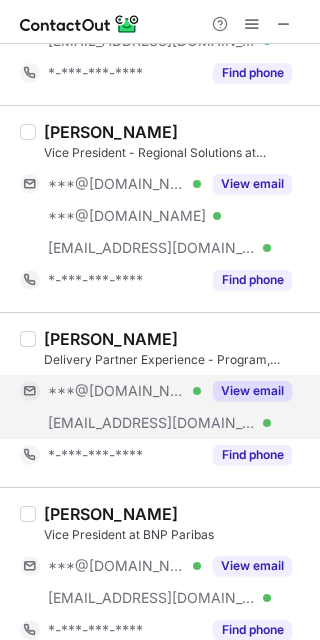 scroll, scrollTop: 3622, scrollLeft: 0, axis: vertical 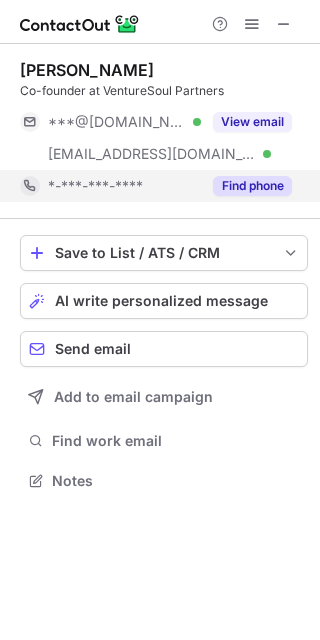 click on "Find phone" at bounding box center [252, 186] 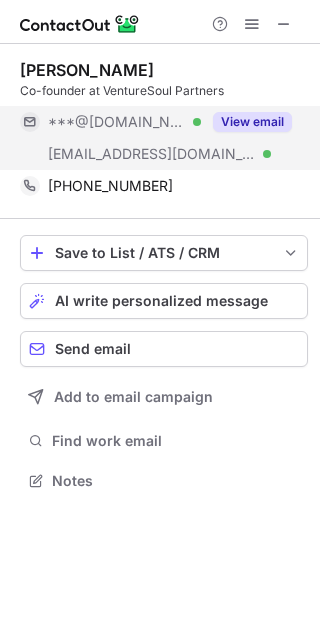 click on "View email" at bounding box center (252, 122) 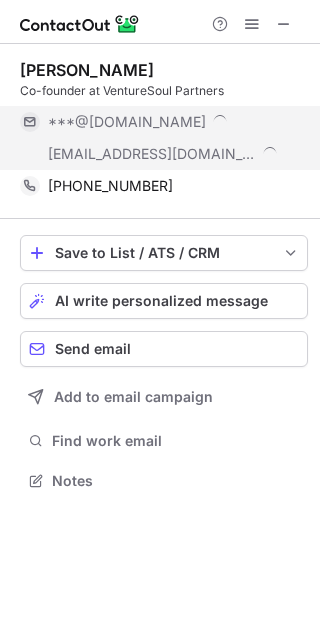 scroll, scrollTop: 10, scrollLeft: 10, axis: both 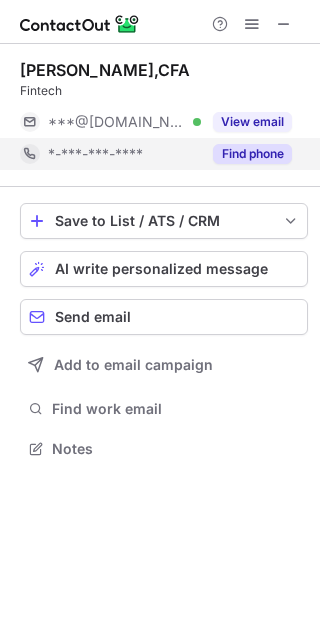 click on "Find phone" at bounding box center [252, 154] 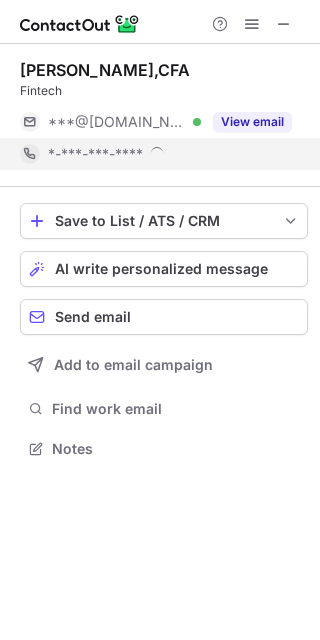 scroll, scrollTop: 10, scrollLeft: 10, axis: both 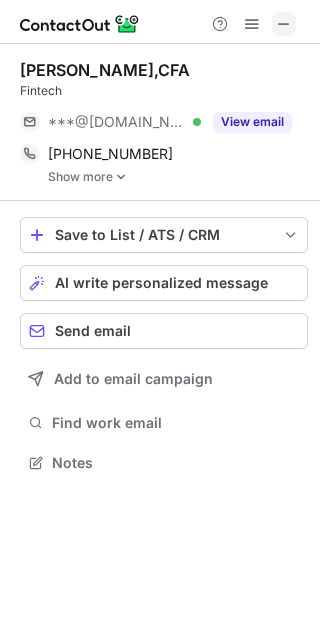 click at bounding box center [284, 24] 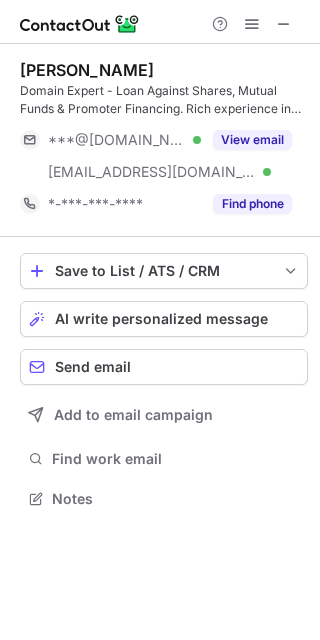 scroll, scrollTop: 0, scrollLeft: 0, axis: both 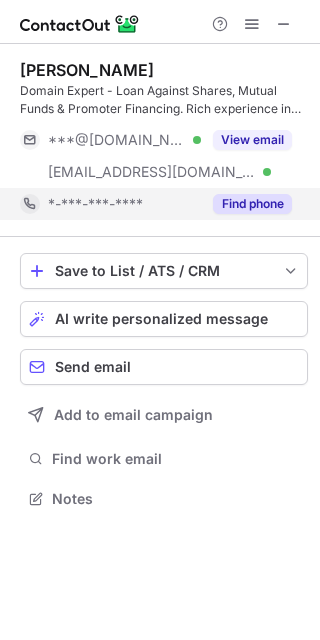 click on "Find phone" at bounding box center [252, 204] 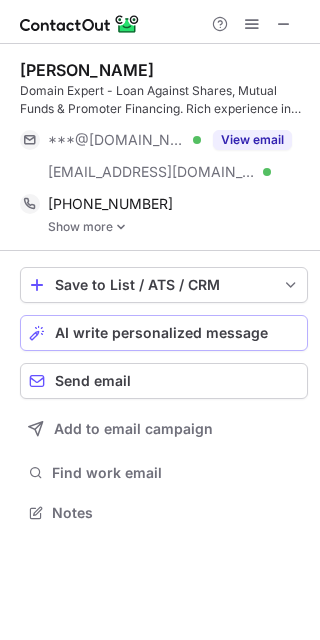 scroll, scrollTop: 10, scrollLeft: 10, axis: both 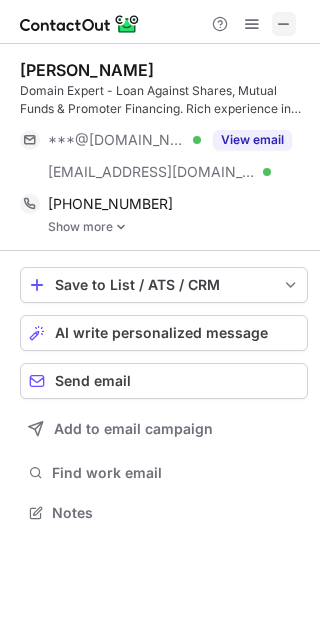 click at bounding box center [284, 24] 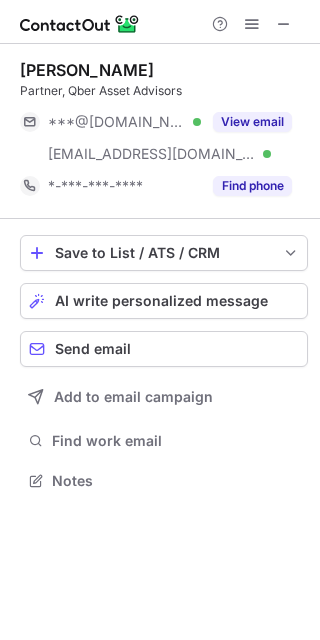 scroll, scrollTop: 0, scrollLeft: 0, axis: both 